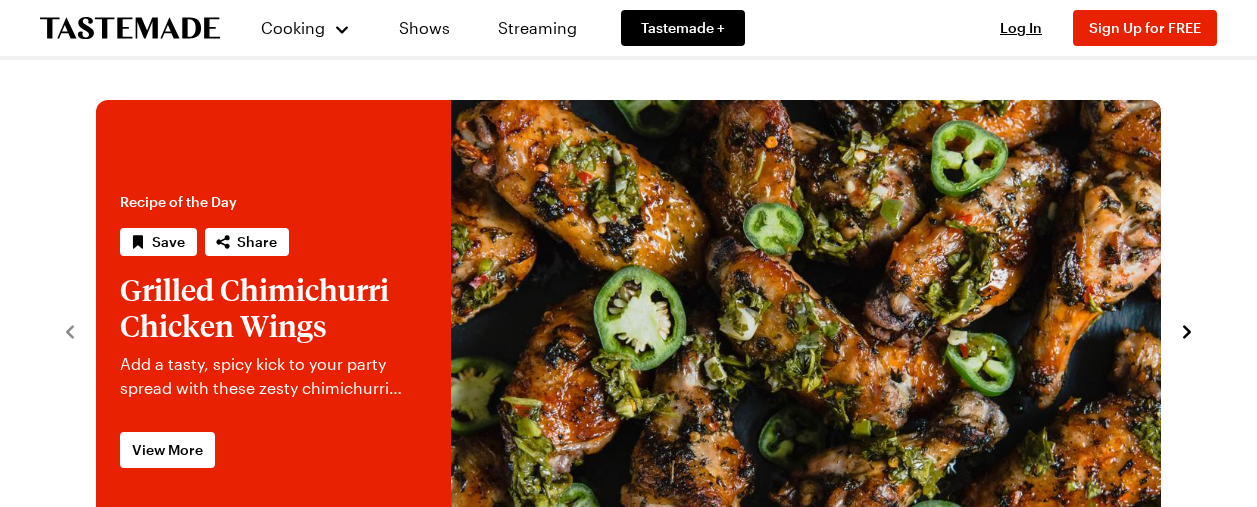 scroll, scrollTop: 0, scrollLeft: 0, axis: both 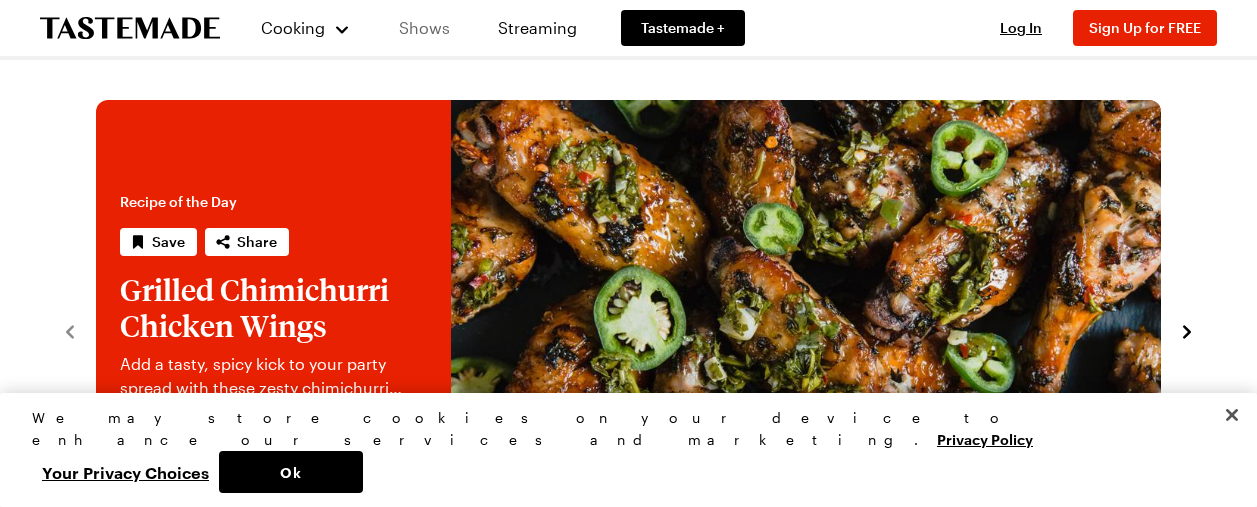 click on "Shows" at bounding box center (424, 28) 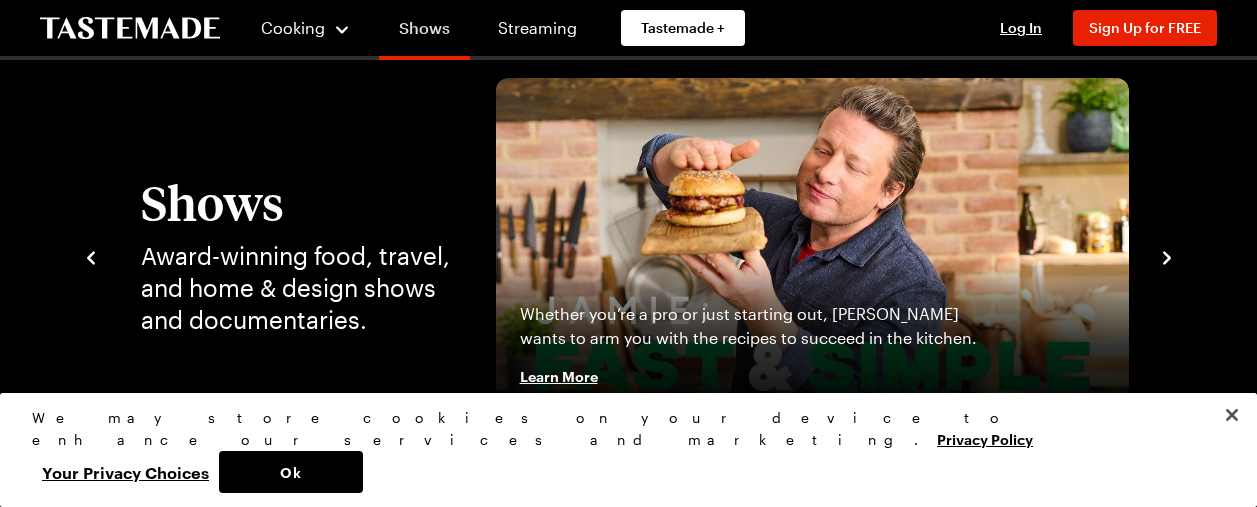 scroll, scrollTop: 40, scrollLeft: 0, axis: vertical 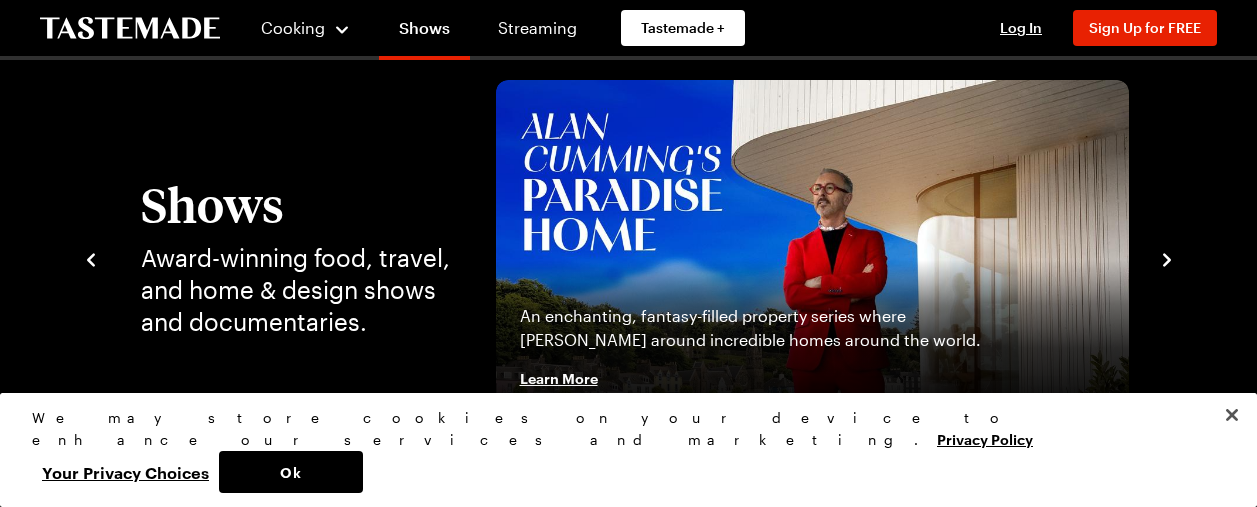 click at bounding box center [812, 411] 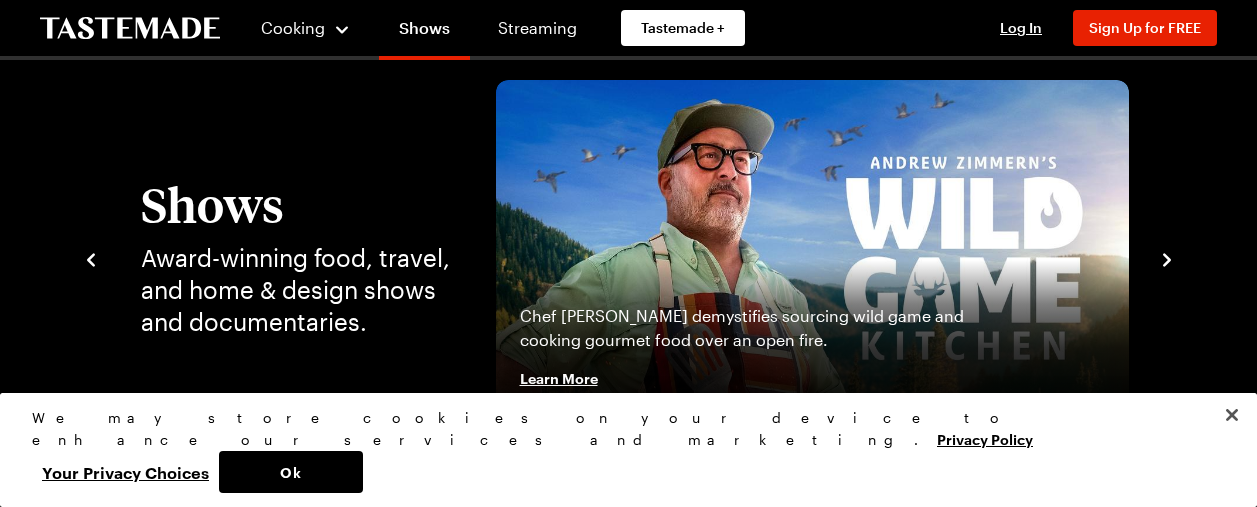 click at bounding box center (856, 411) 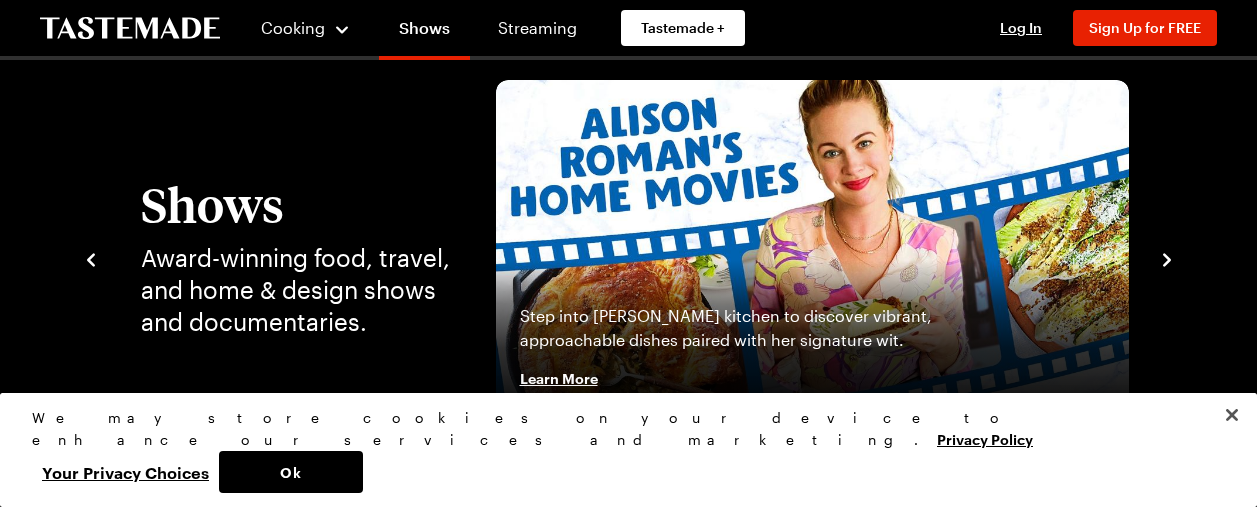 click on "Step into [PERSON_NAME] kitchen to discover vibrant, approachable dishes paired with her signature wit. Learn More" at bounding box center (812, 348) 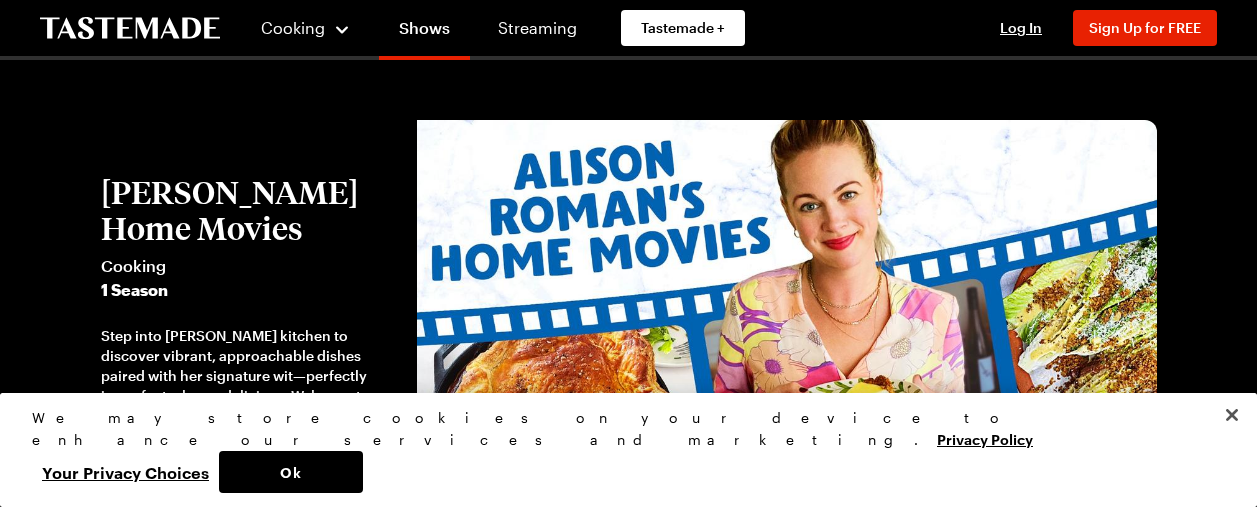scroll, scrollTop: 40, scrollLeft: 0, axis: vertical 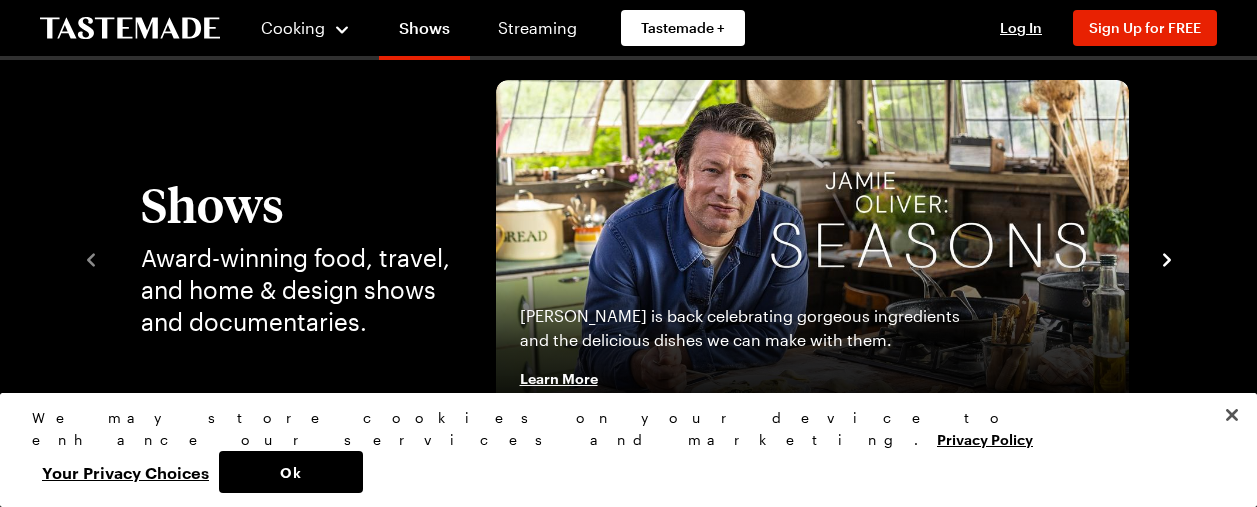 click on "[PERSON_NAME] is back celebrating gorgeous ingredients and the delicious dishes we can make with them. Learn More" at bounding box center (812, 348) 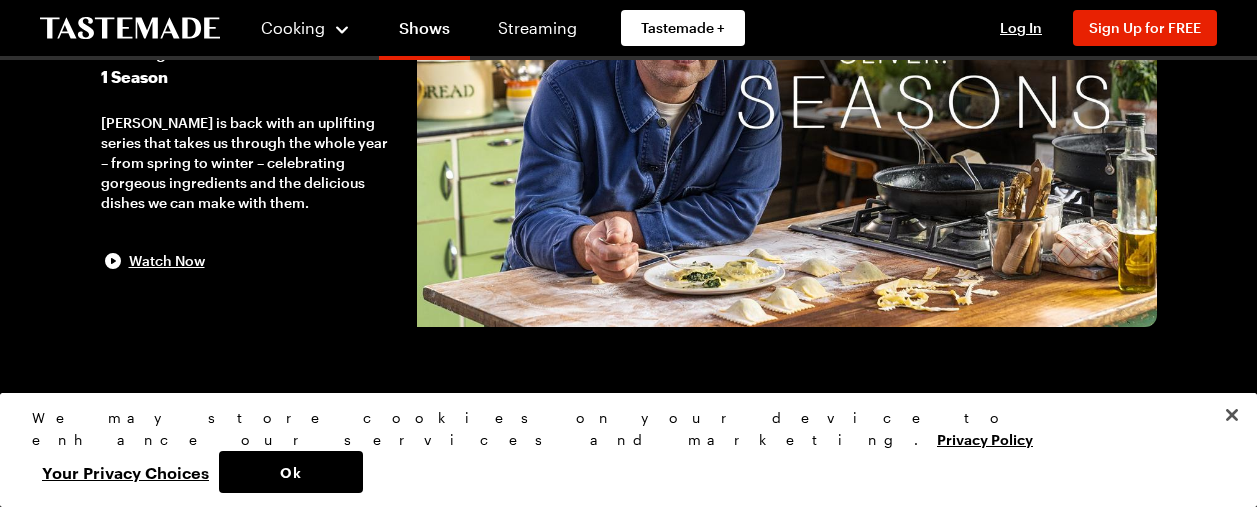 scroll, scrollTop: 240, scrollLeft: 0, axis: vertical 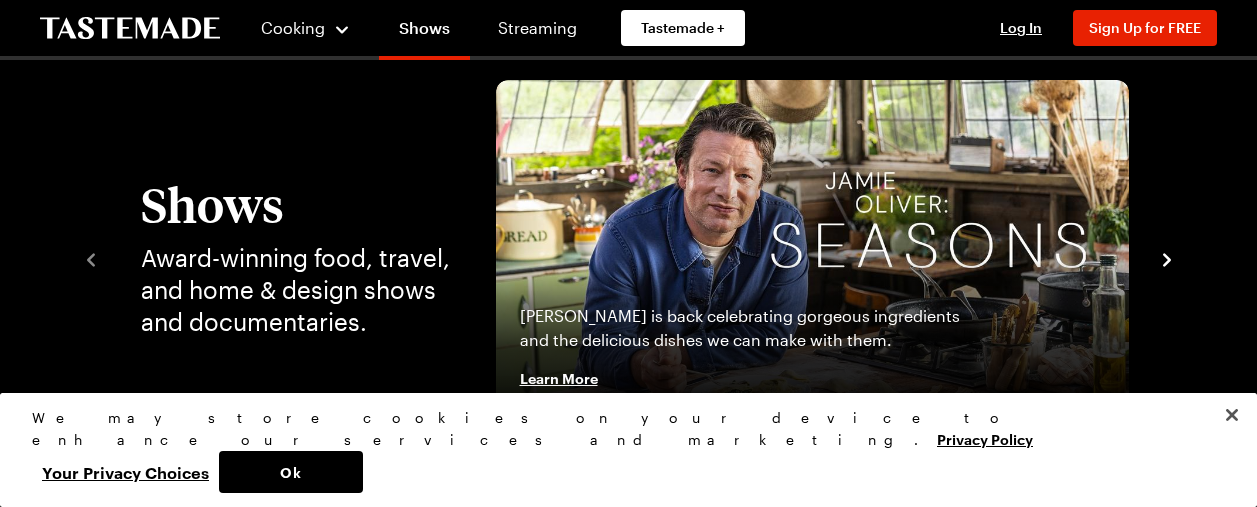 click at bounding box center (802, 411) 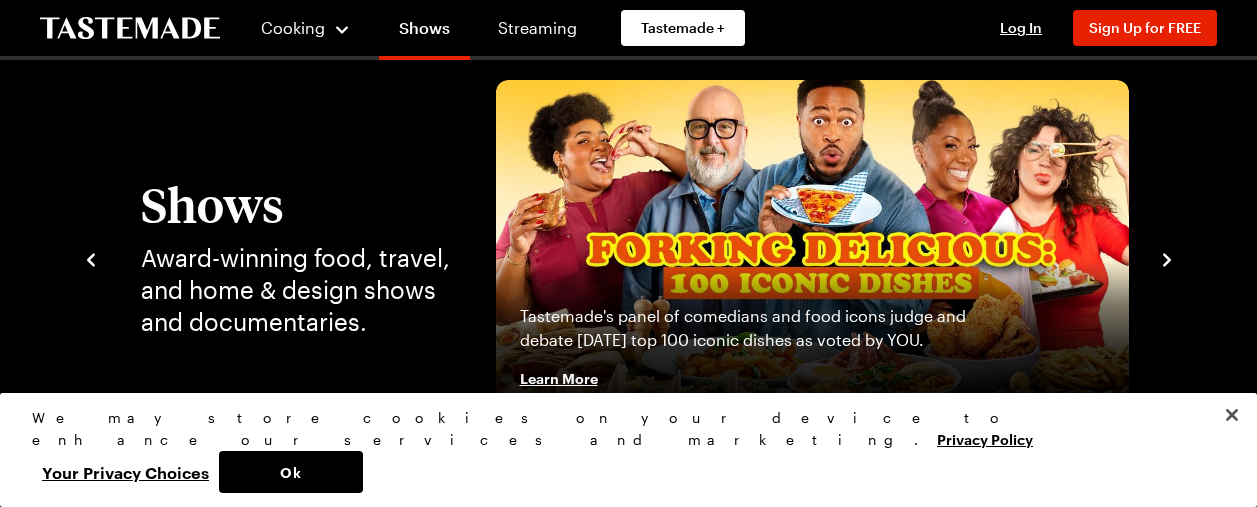 click on "Tastemade's panel of comedians and food icons judge and debate [DATE] top 100 iconic dishes as voted by YOU. Learn More" at bounding box center (812, 348) 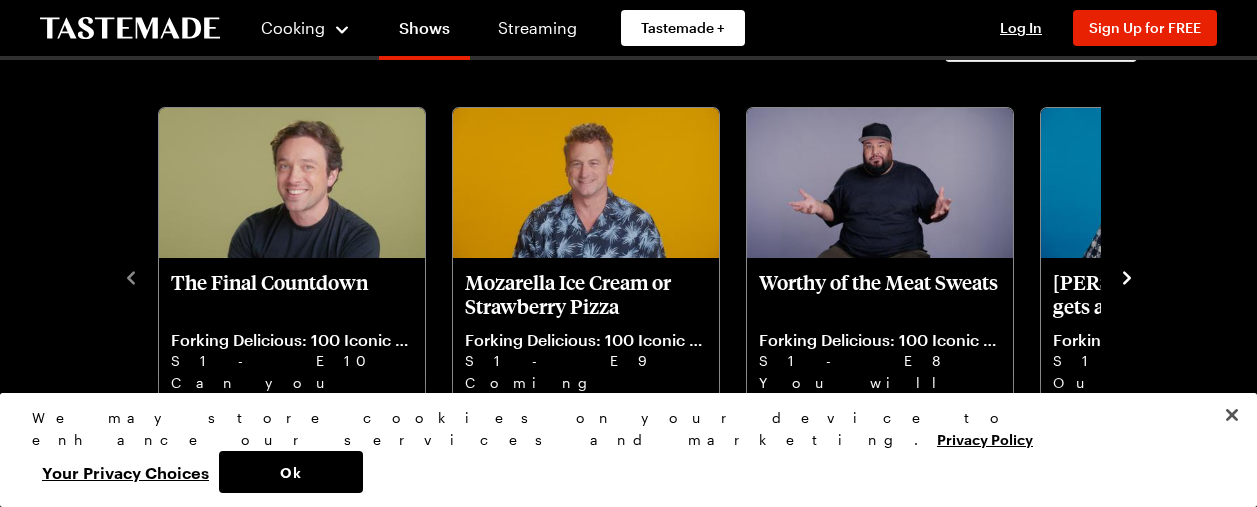 scroll, scrollTop: 640, scrollLeft: 0, axis: vertical 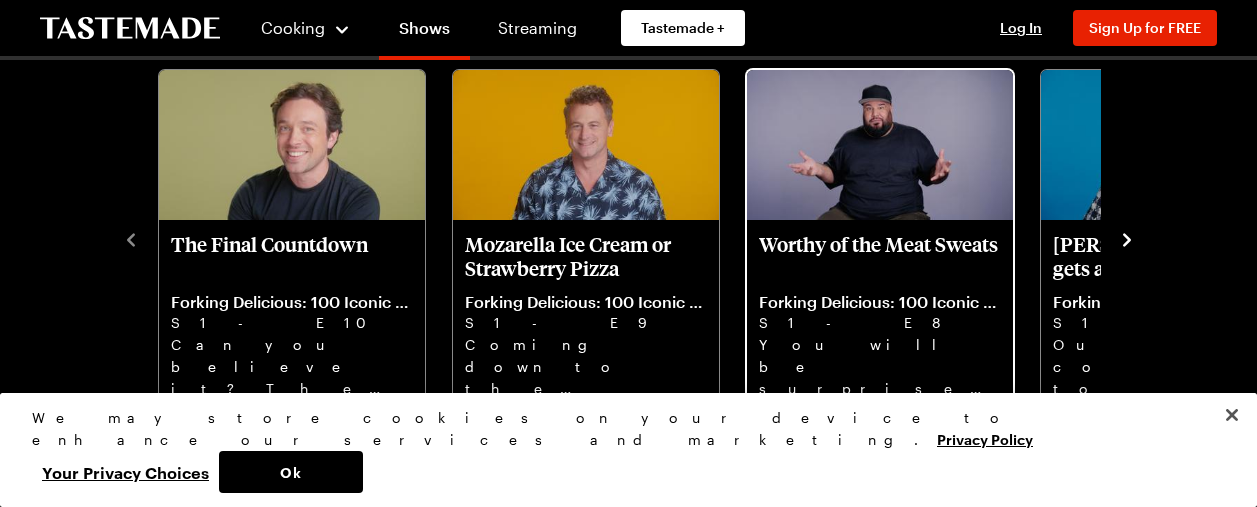 click at bounding box center (880, 145) 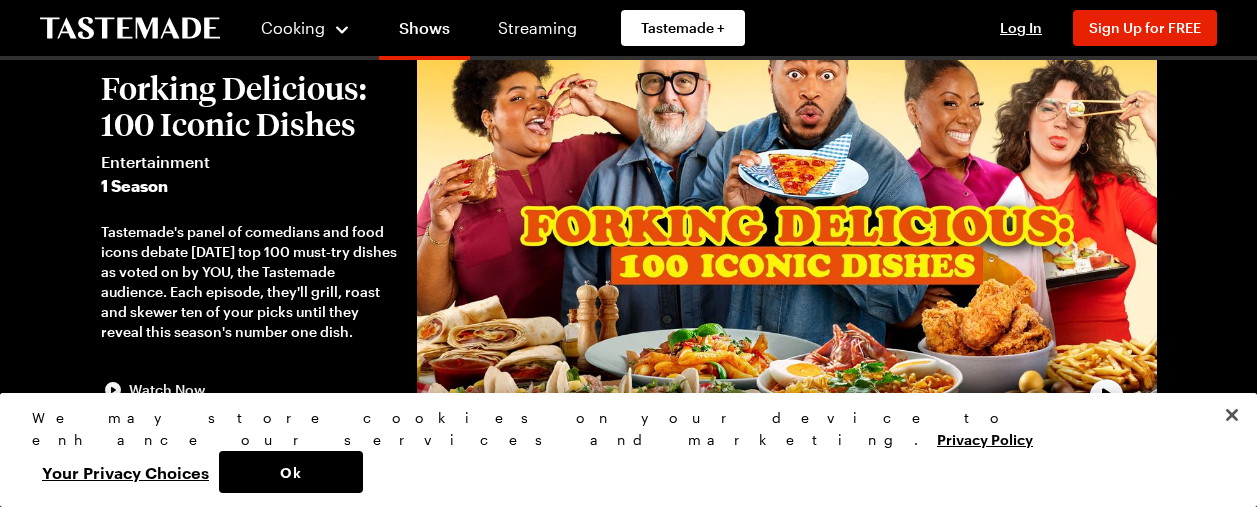 scroll, scrollTop: 0, scrollLeft: 0, axis: both 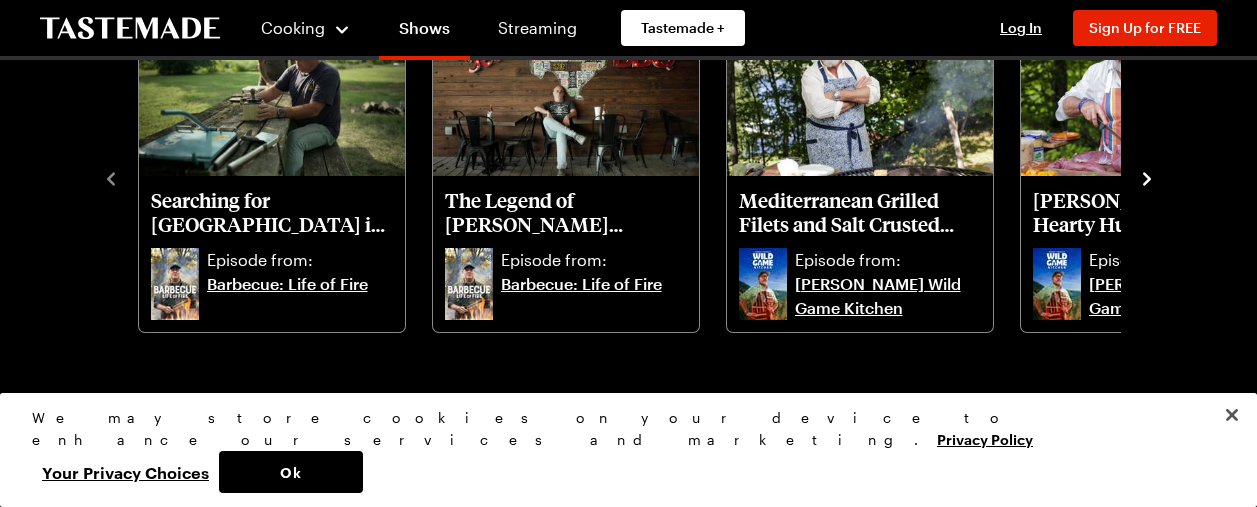 click 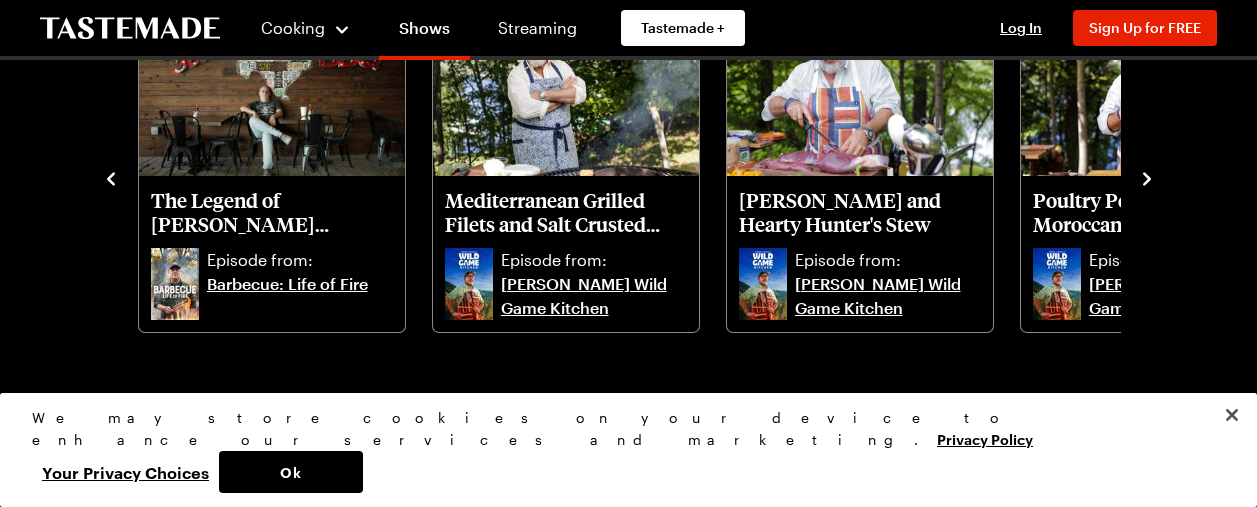click 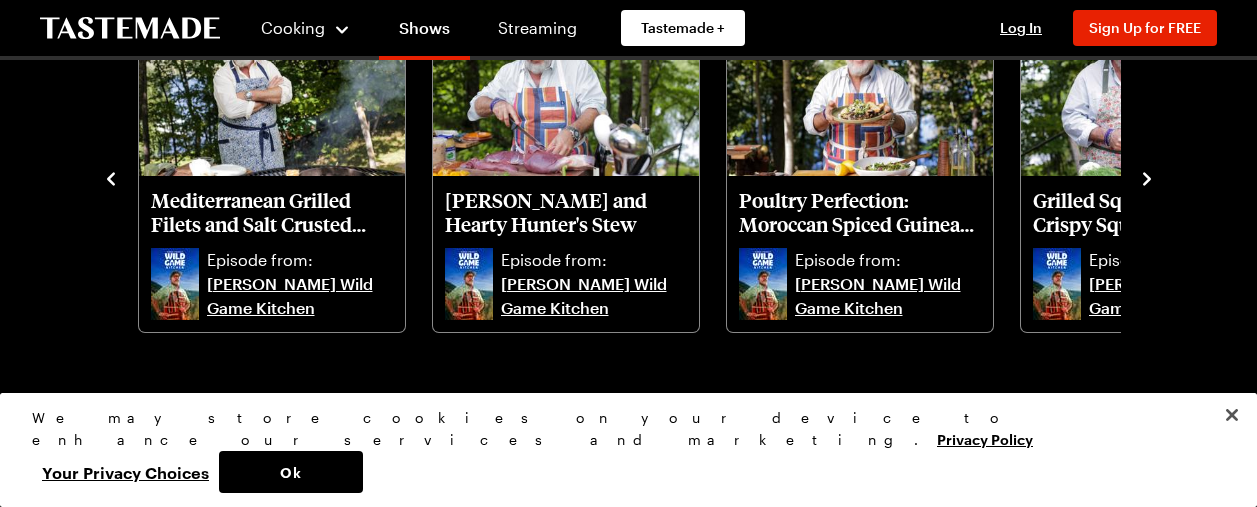 click 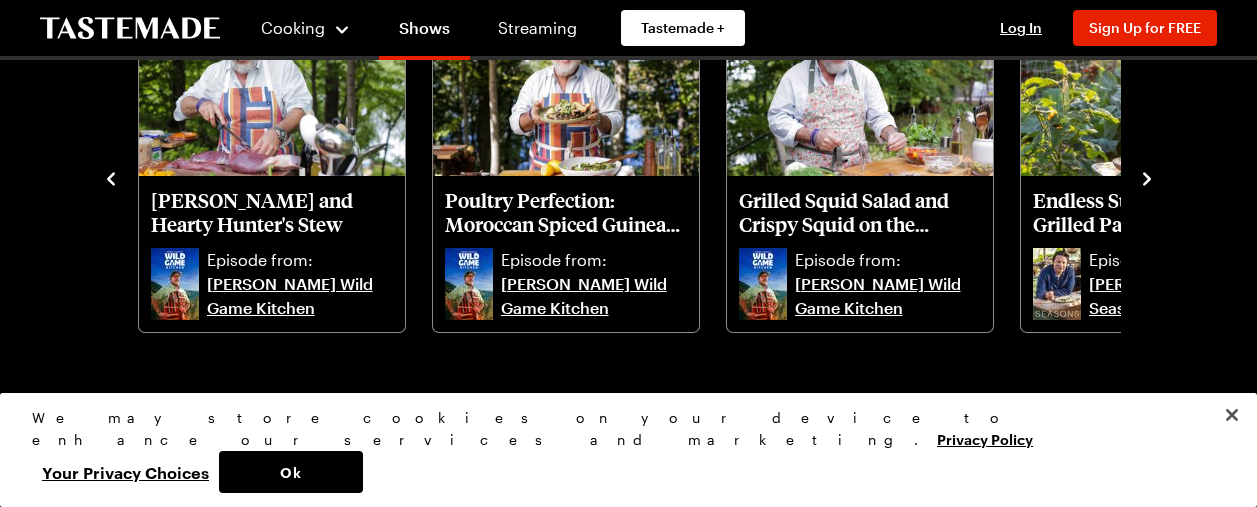 click 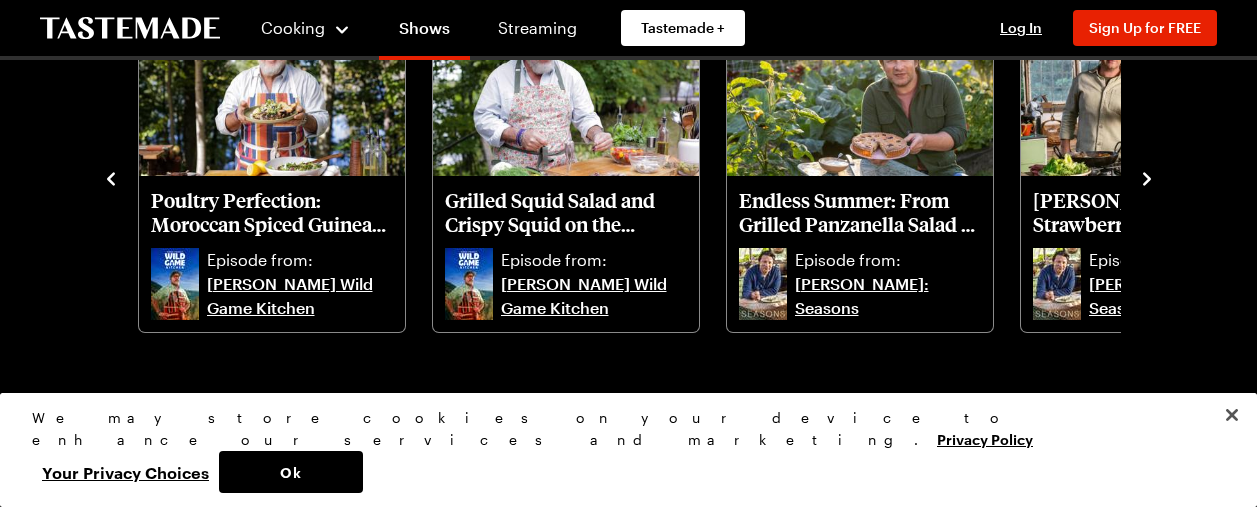 click 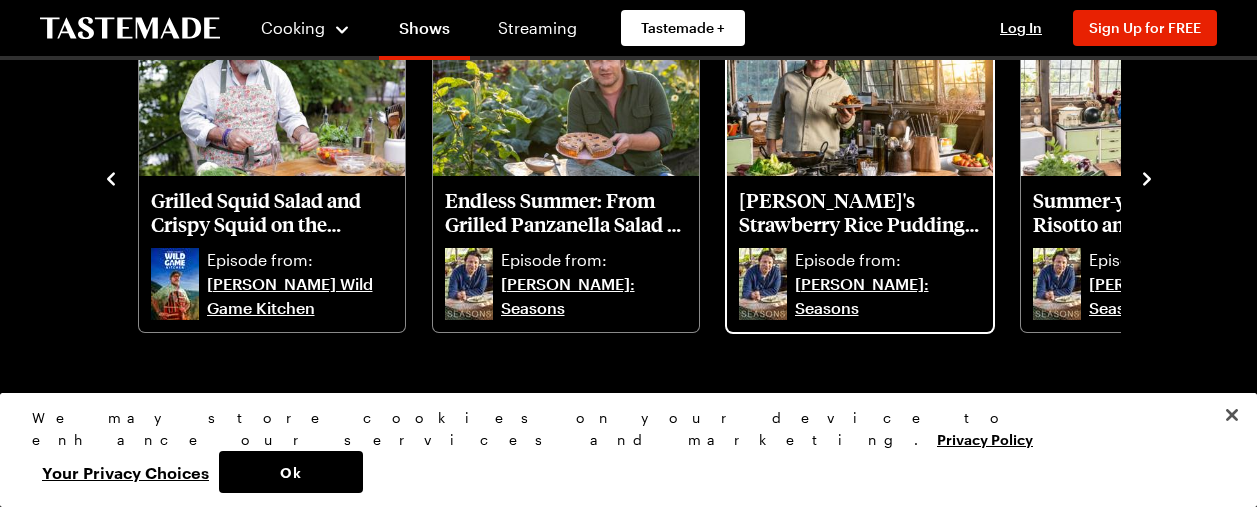 scroll, scrollTop: 664, scrollLeft: 4, axis: both 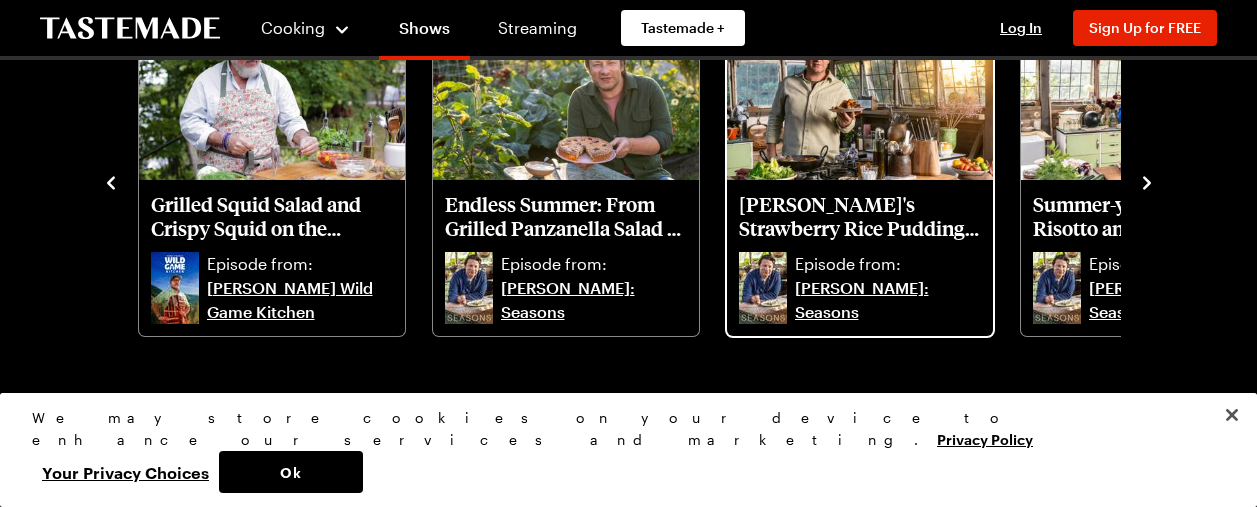 click at bounding box center (860, 105) 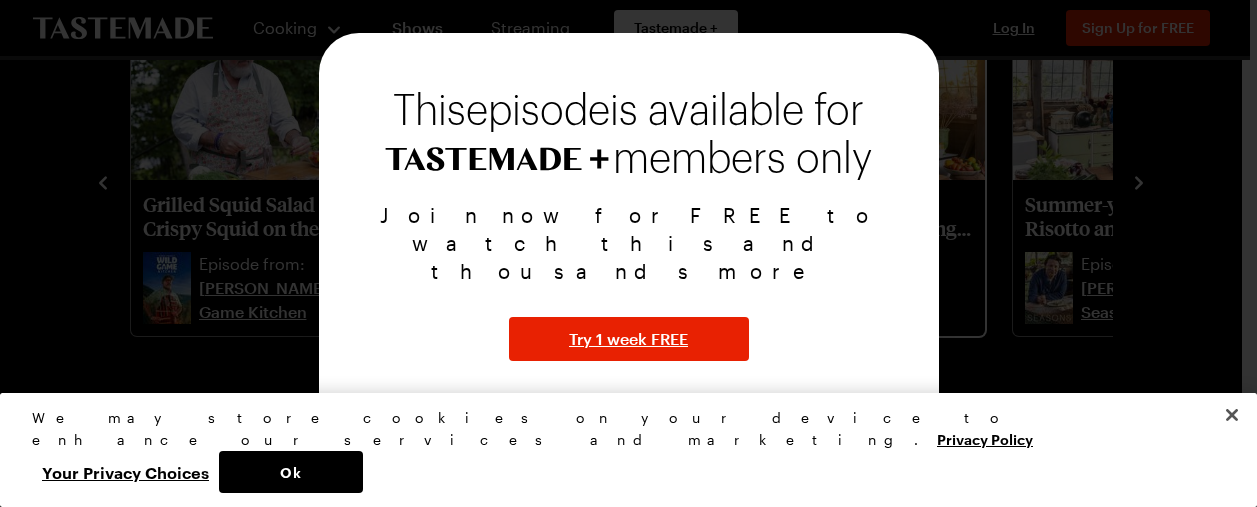 scroll, scrollTop: 664, scrollLeft: 0, axis: vertical 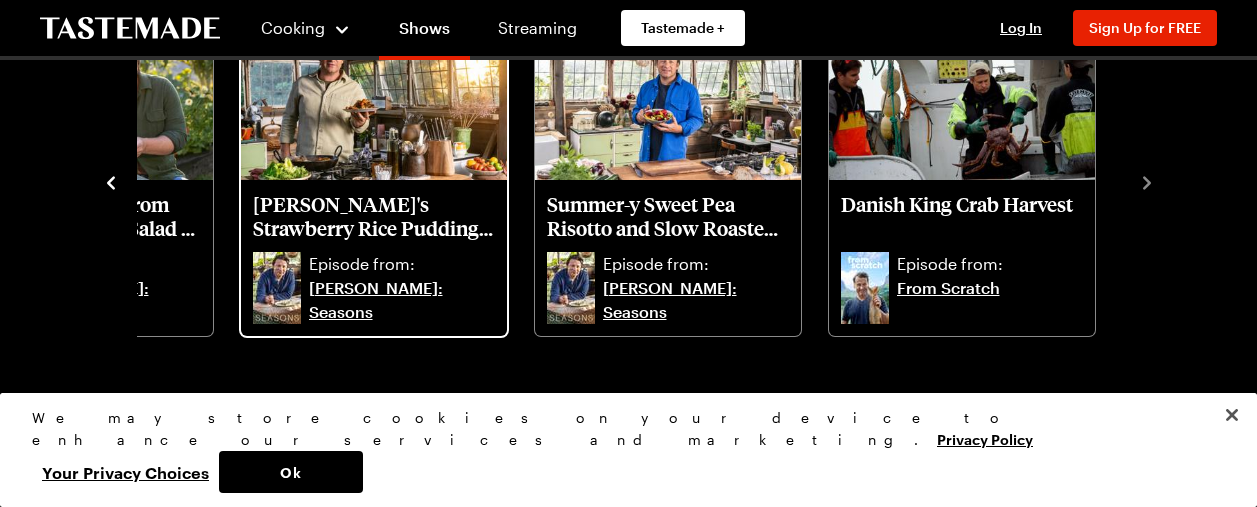 click at bounding box center [374, 105] 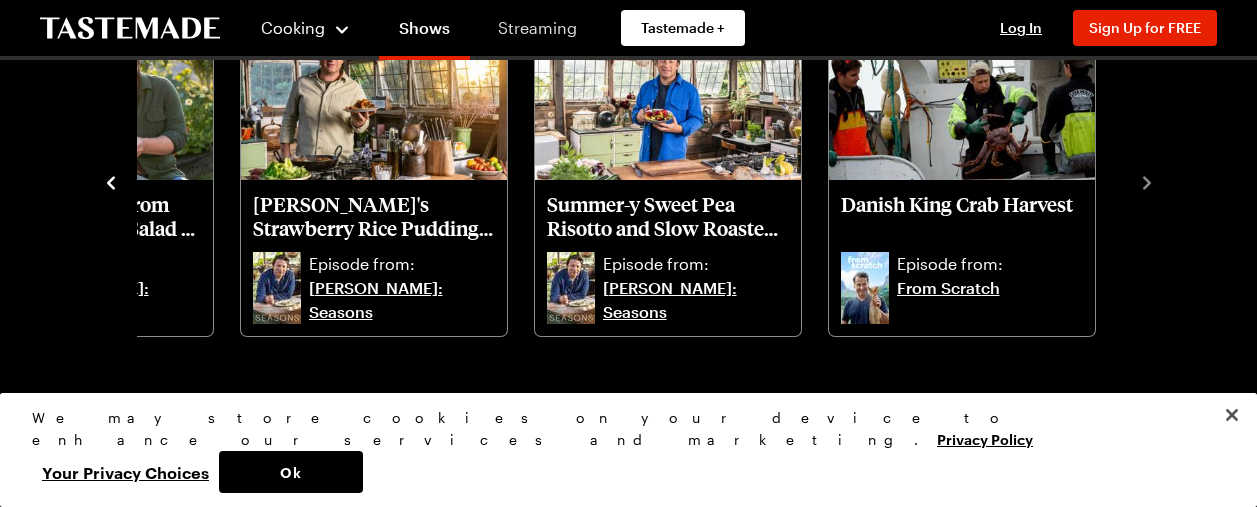 click on "Streaming" at bounding box center (537, 28) 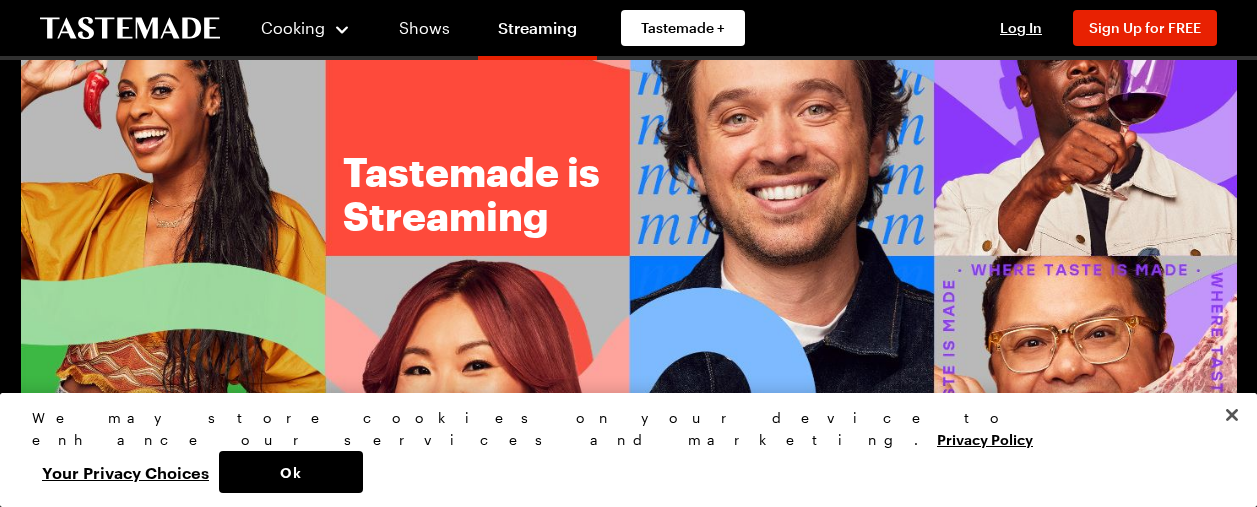 scroll, scrollTop: 110, scrollLeft: 0, axis: vertical 